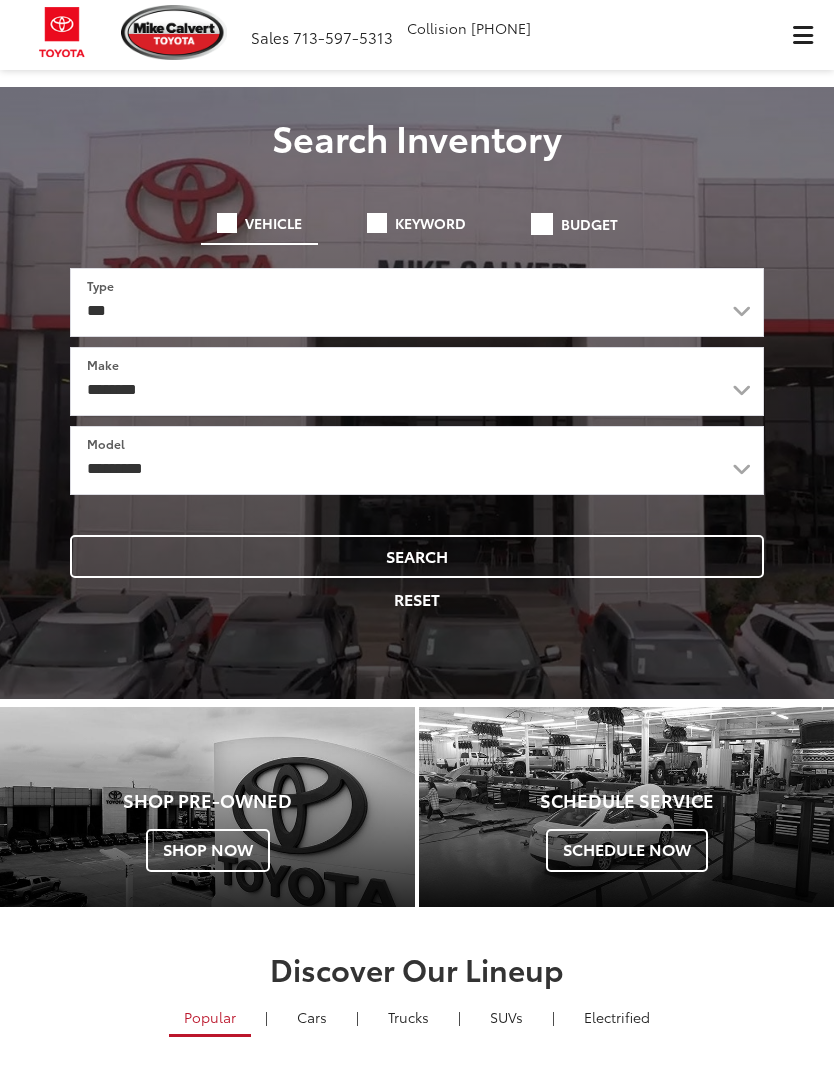 scroll, scrollTop: 0, scrollLeft: 0, axis: both 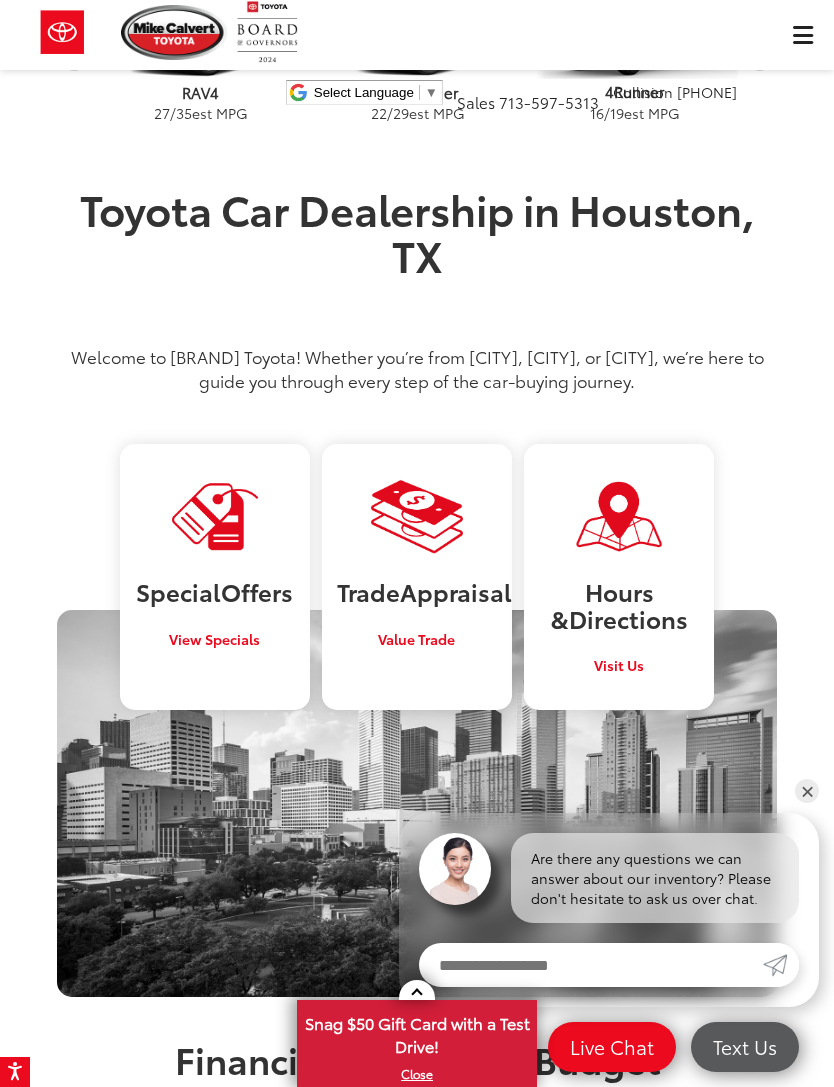 click on "Special
Offers" at bounding box center (215, 591) 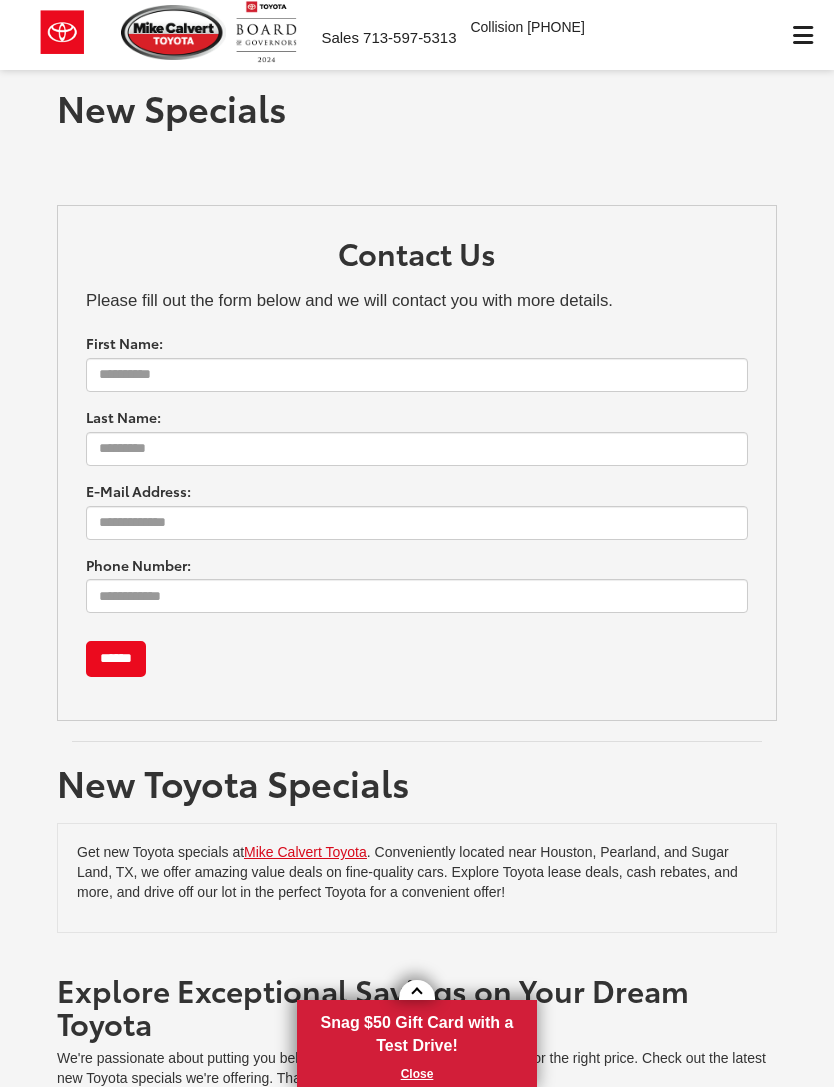 scroll, scrollTop: 0, scrollLeft: 0, axis: both 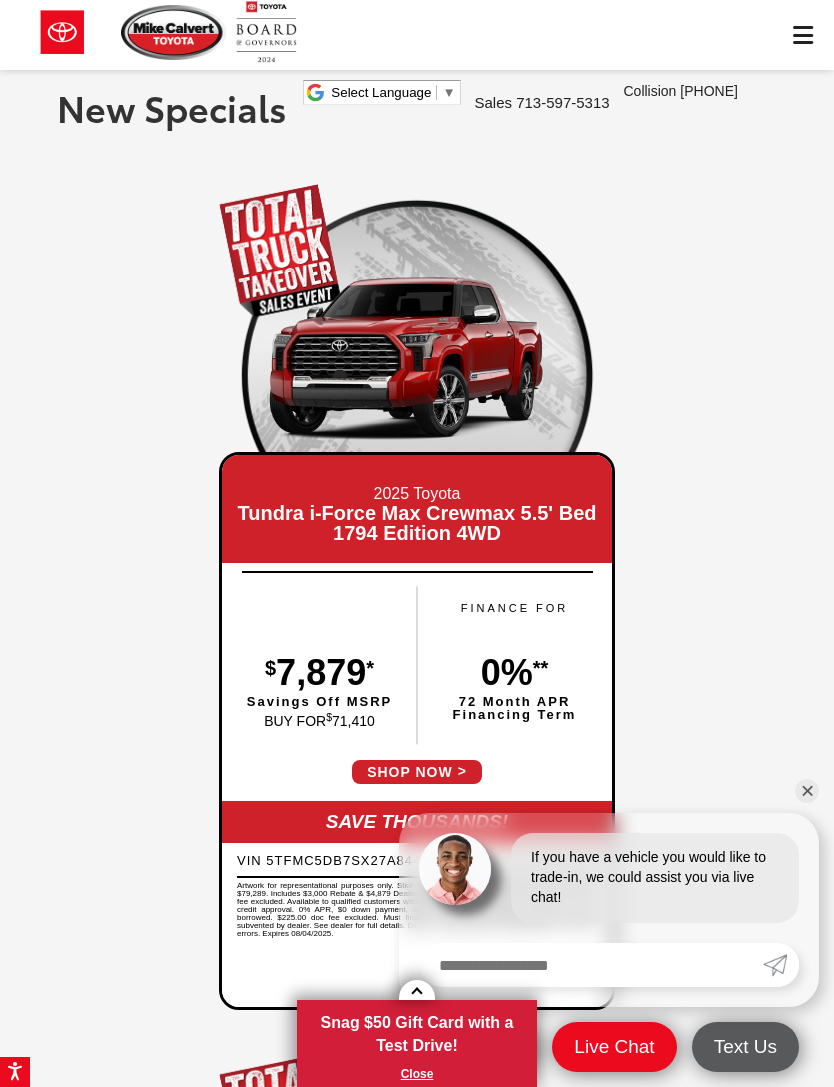 click on "Mike Calvert Toyota
Select Language ​ ▼
Sales
713-597-5313
Service
346-577-8734
Parts
713-561-5088
Collision
713-558-8282
2333 South Loop West
Houston, TX 77054
Service
Map
Contact
Saved
Saved" at bounding box center (417, 60) 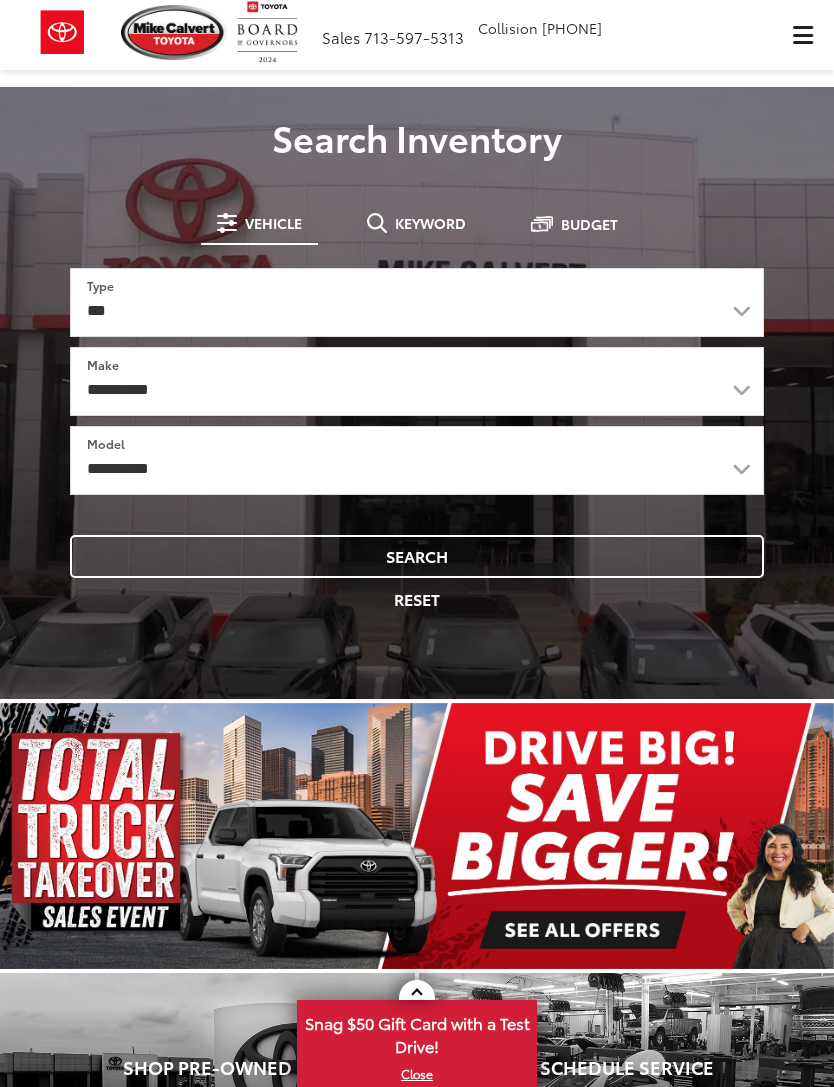 scroll, scrollTop: 0, scrollLeft: 0, axis: both 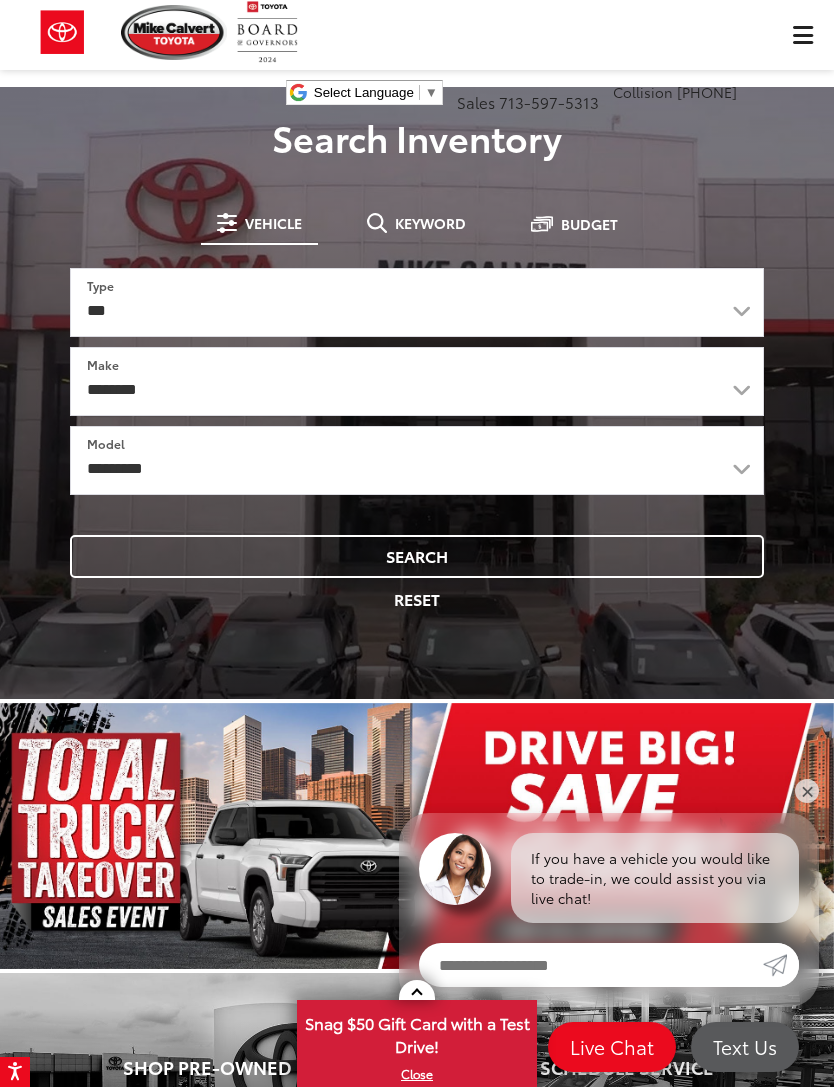 click on "Type" at bounding box center (100, 285) 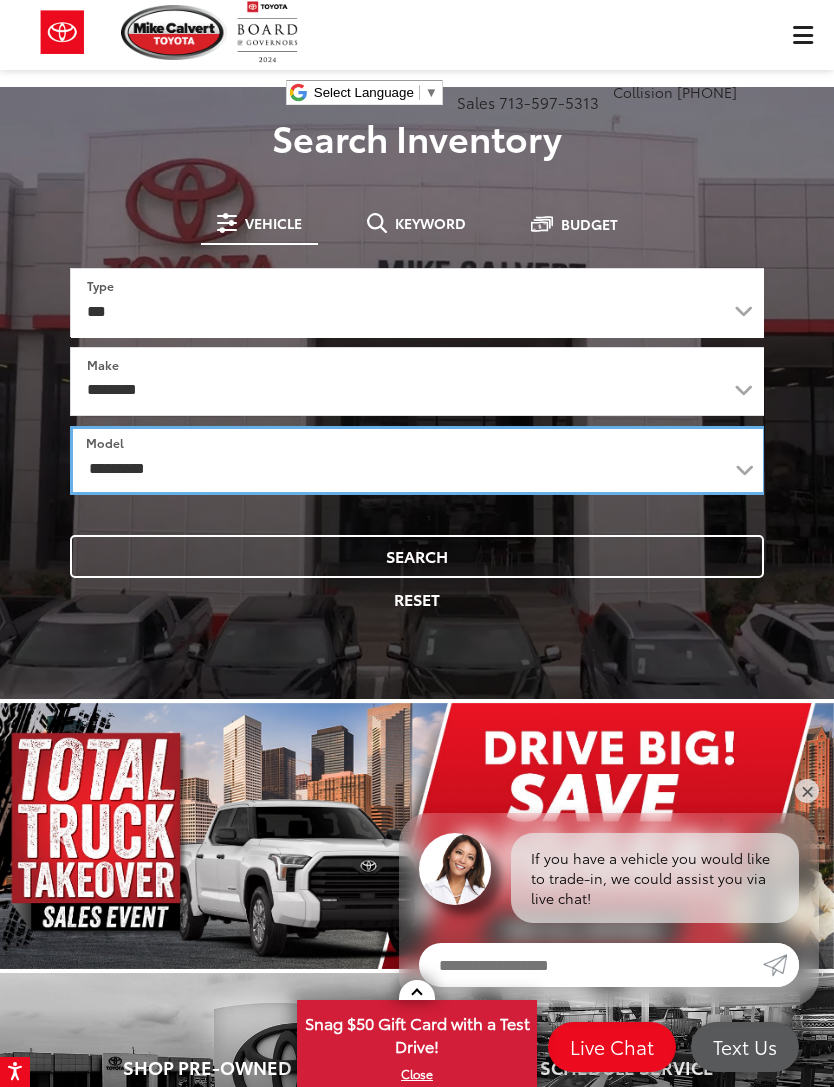 click on "**********" at bounding box center (418, 460) 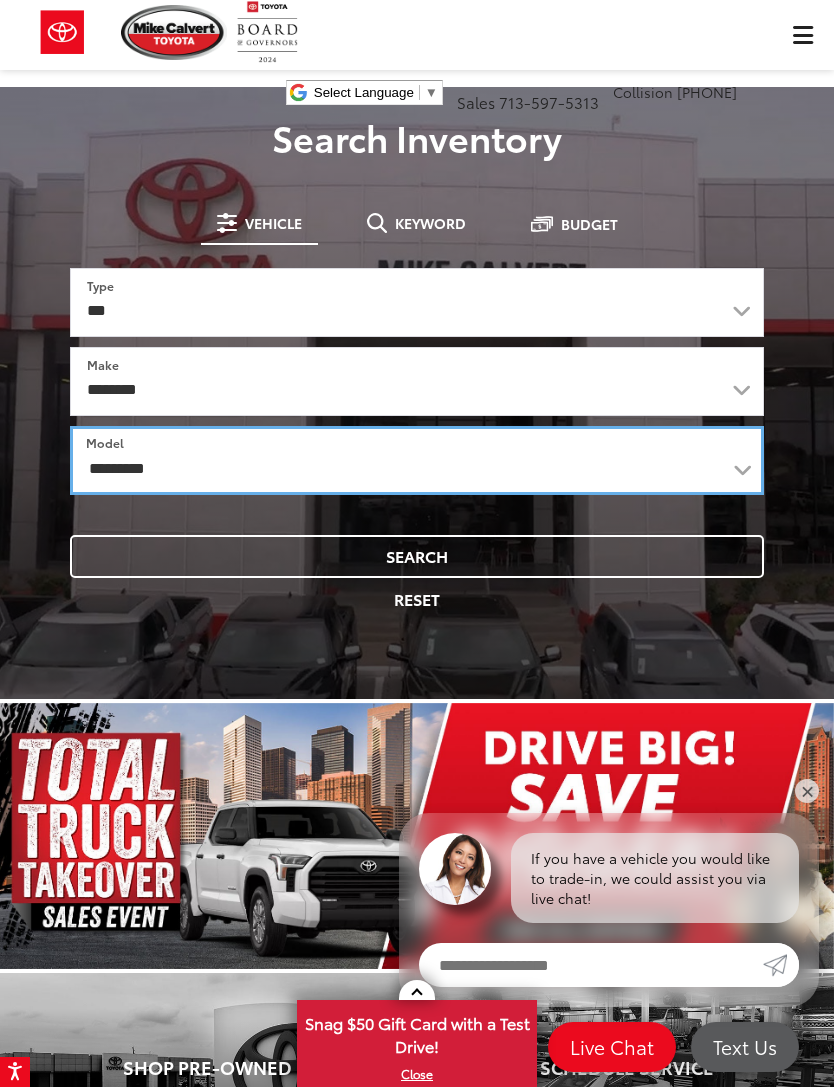 select on "*******" 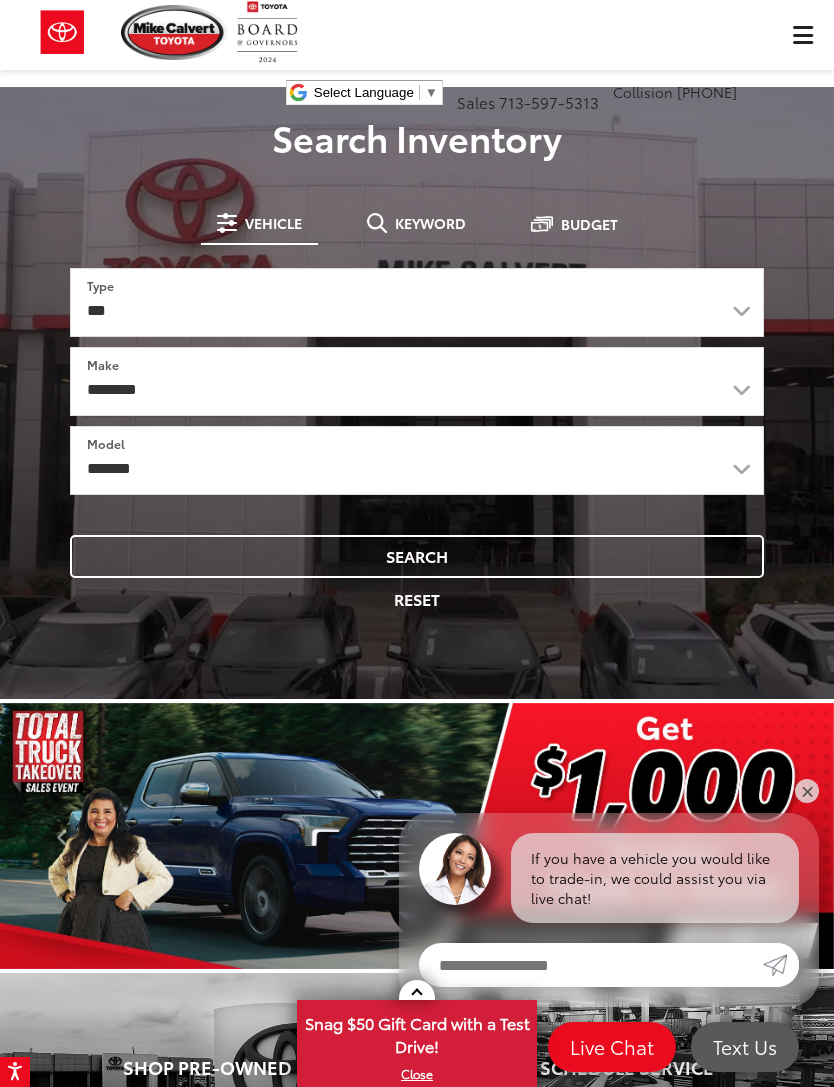 click on "Search" at bounding box center [417, 556] 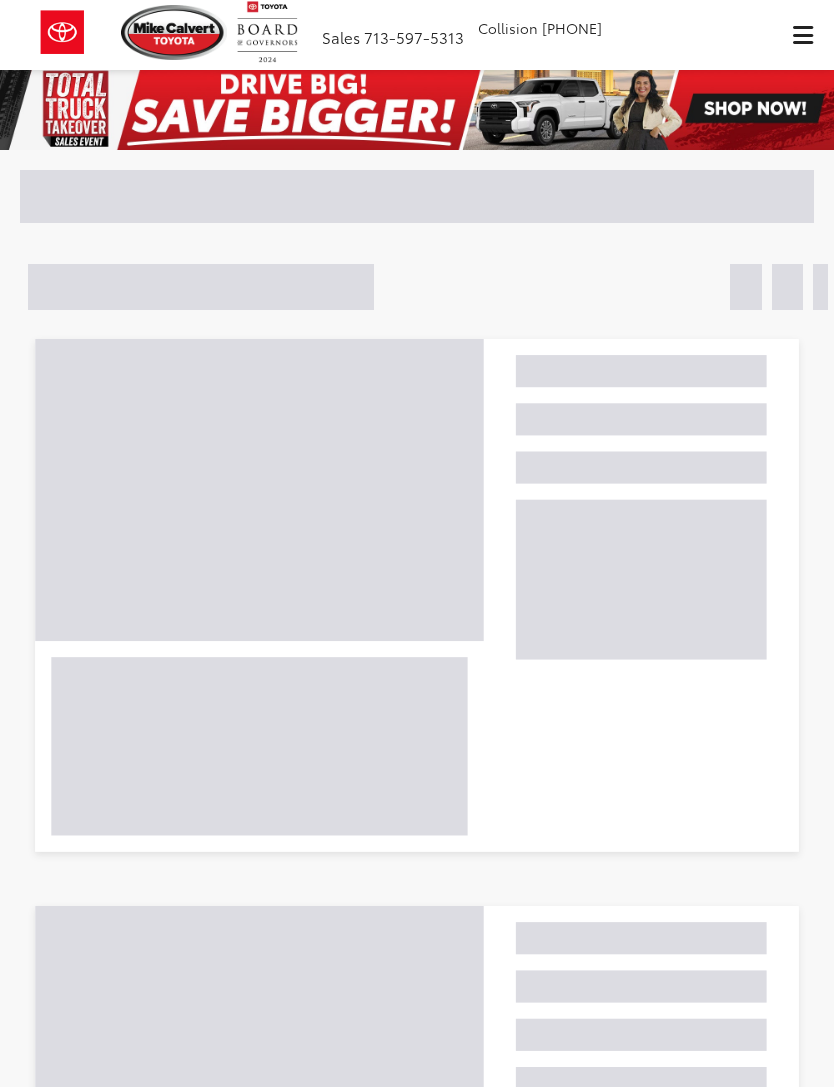 scroll, scrollTop: 0, scrollLeft: 0, axis: both 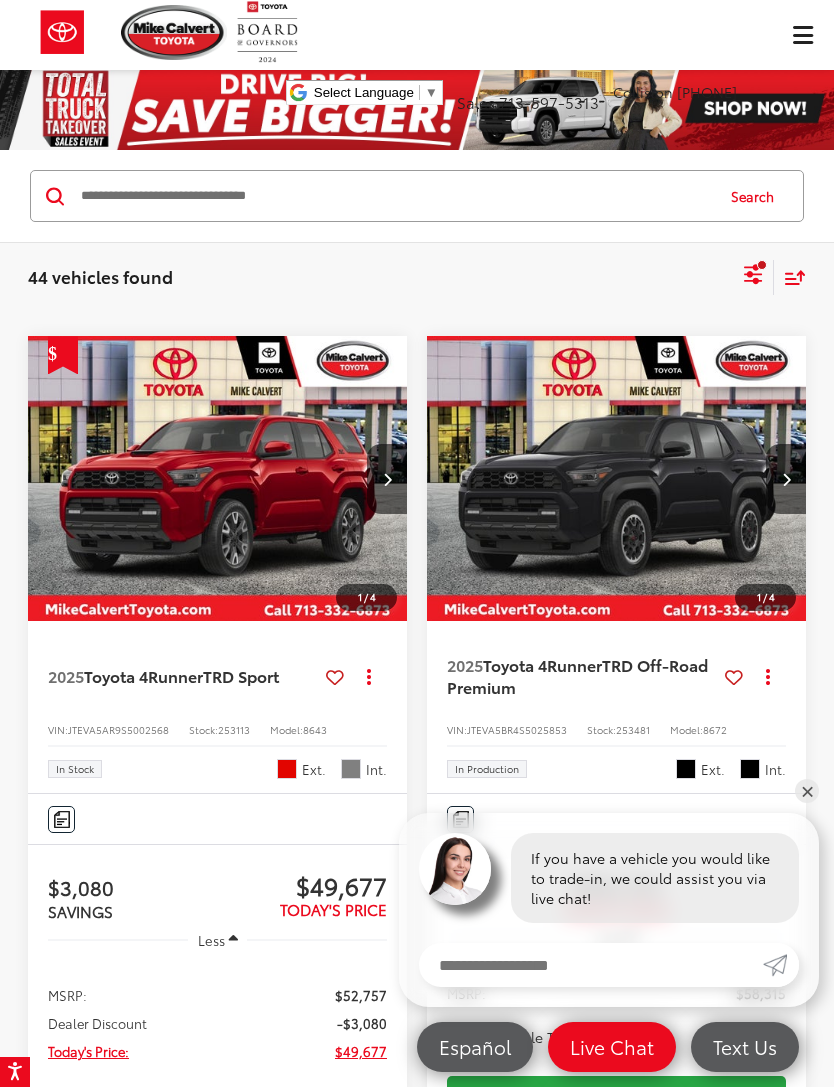 click 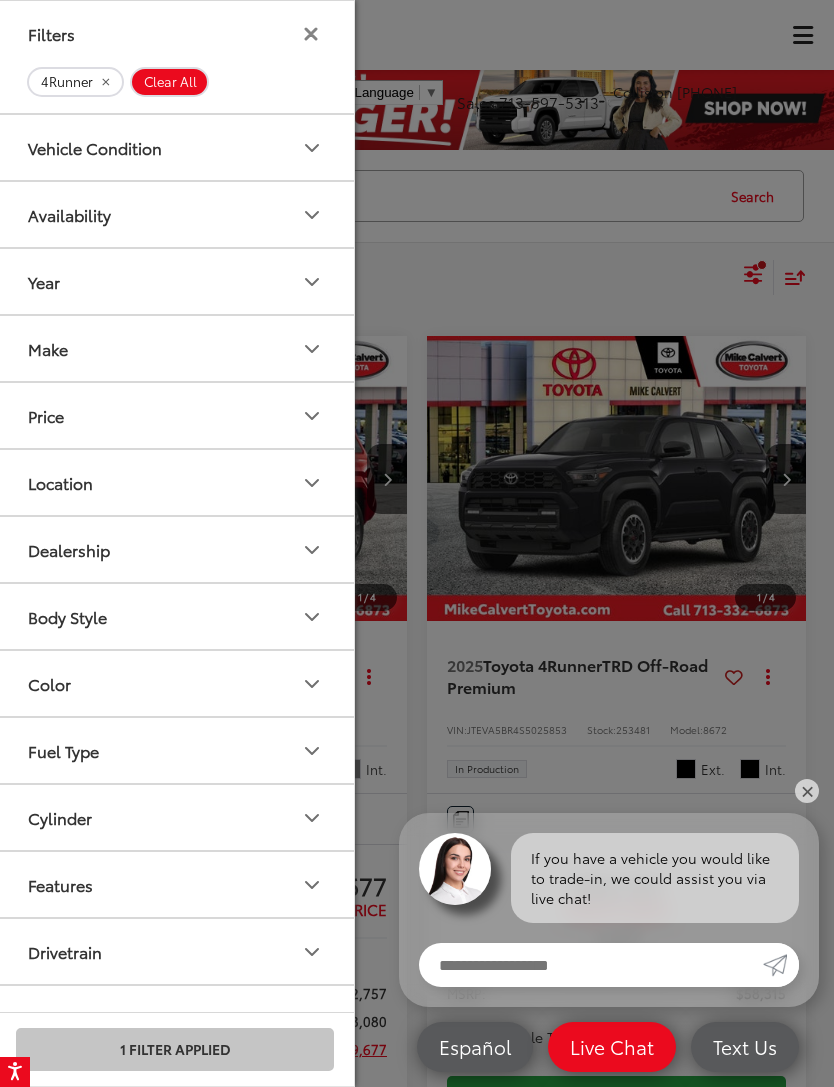 click on "Drivetrain" at bounding box center [65, 951] 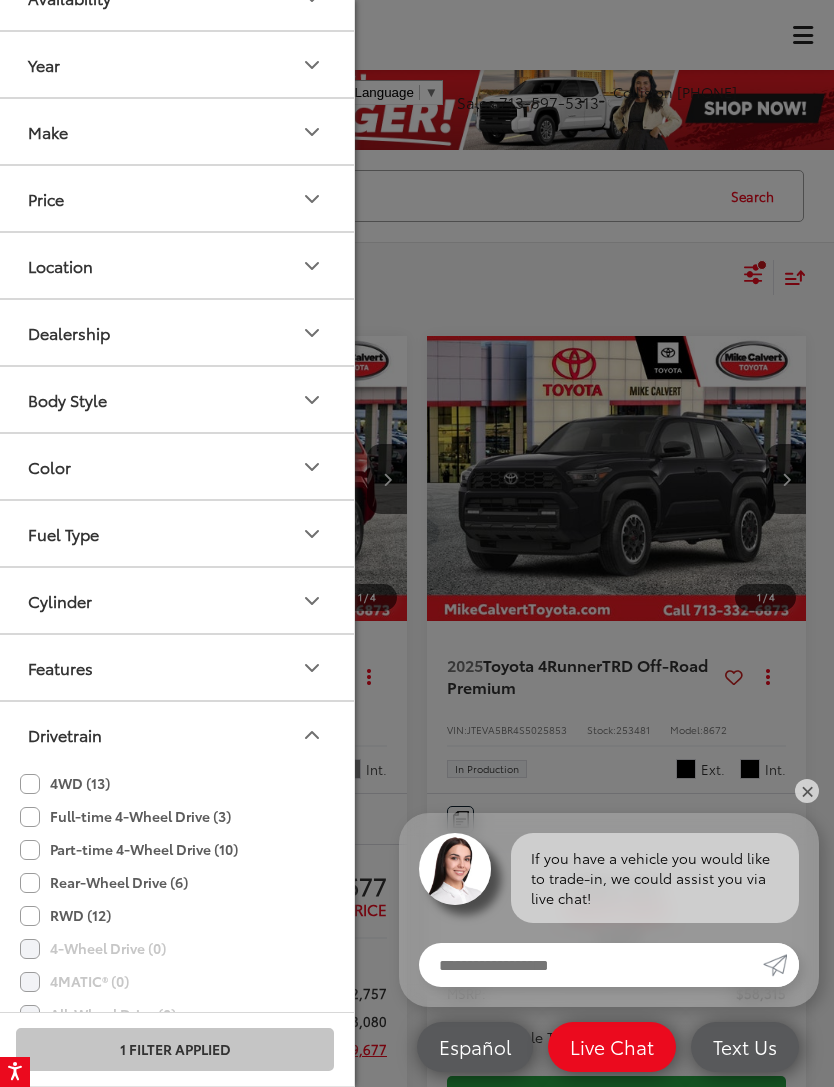 scroll, scrollTop: 221, scrollLeft: 0, axis: vertical 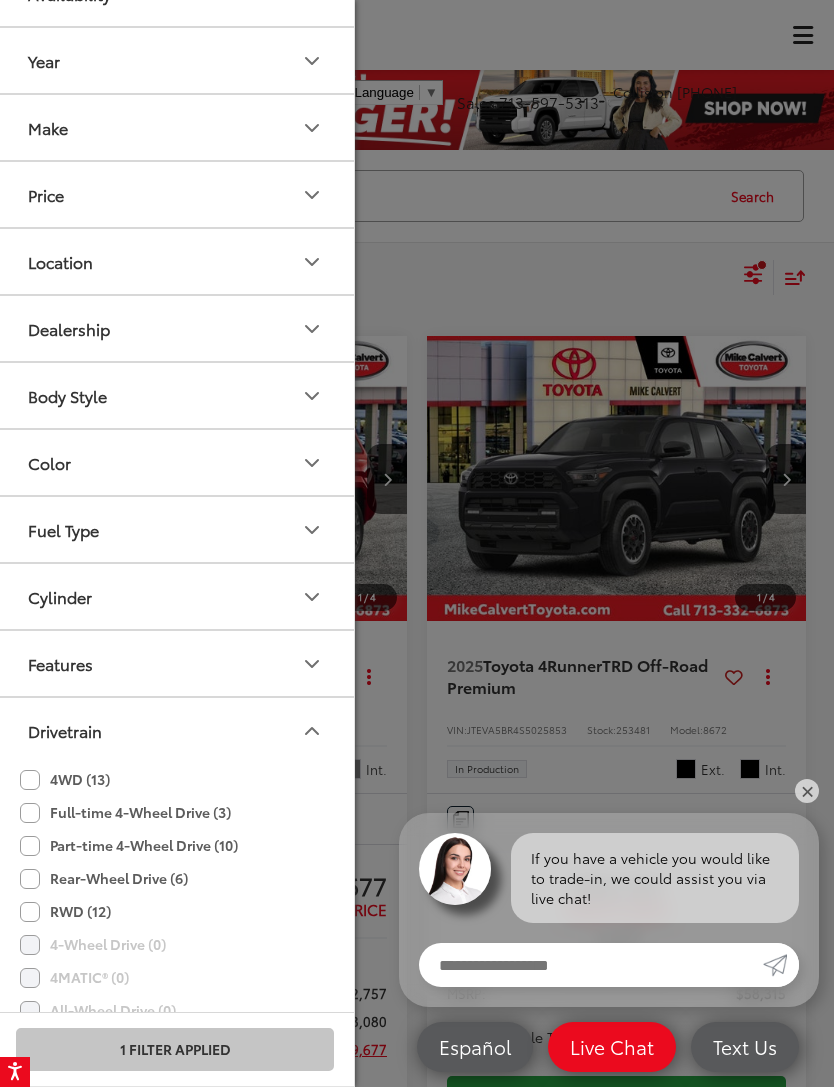 click on "Part-time 4-Wheel Drive (10)" 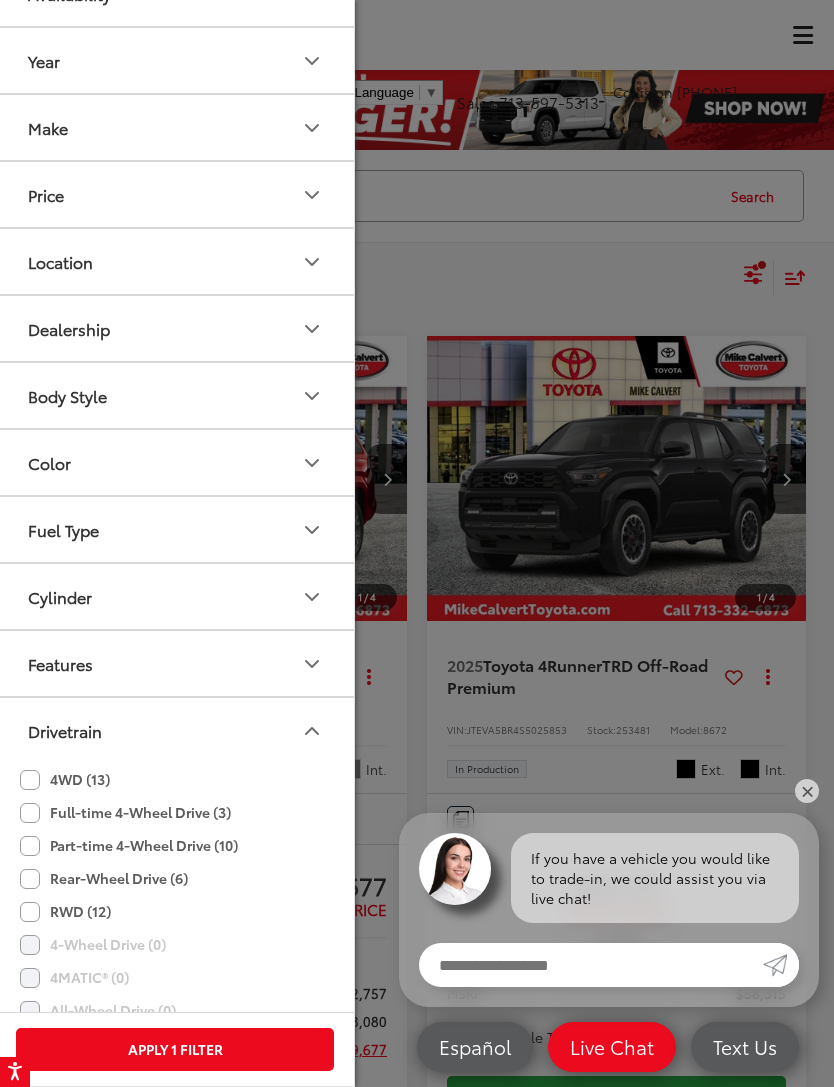 click on "Apply 1 Filter" at bounding box center (175, 1049) 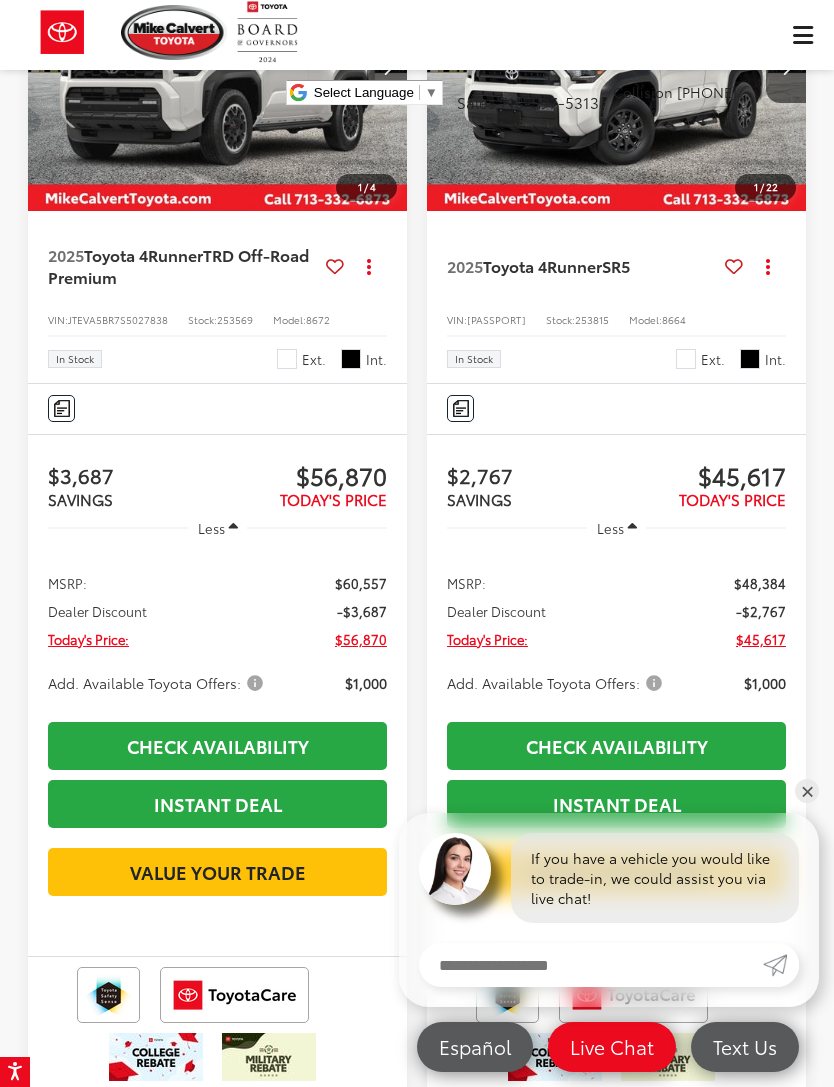 scroll, scrollTop: 1520, scrollLeft: 0, axis: vertical 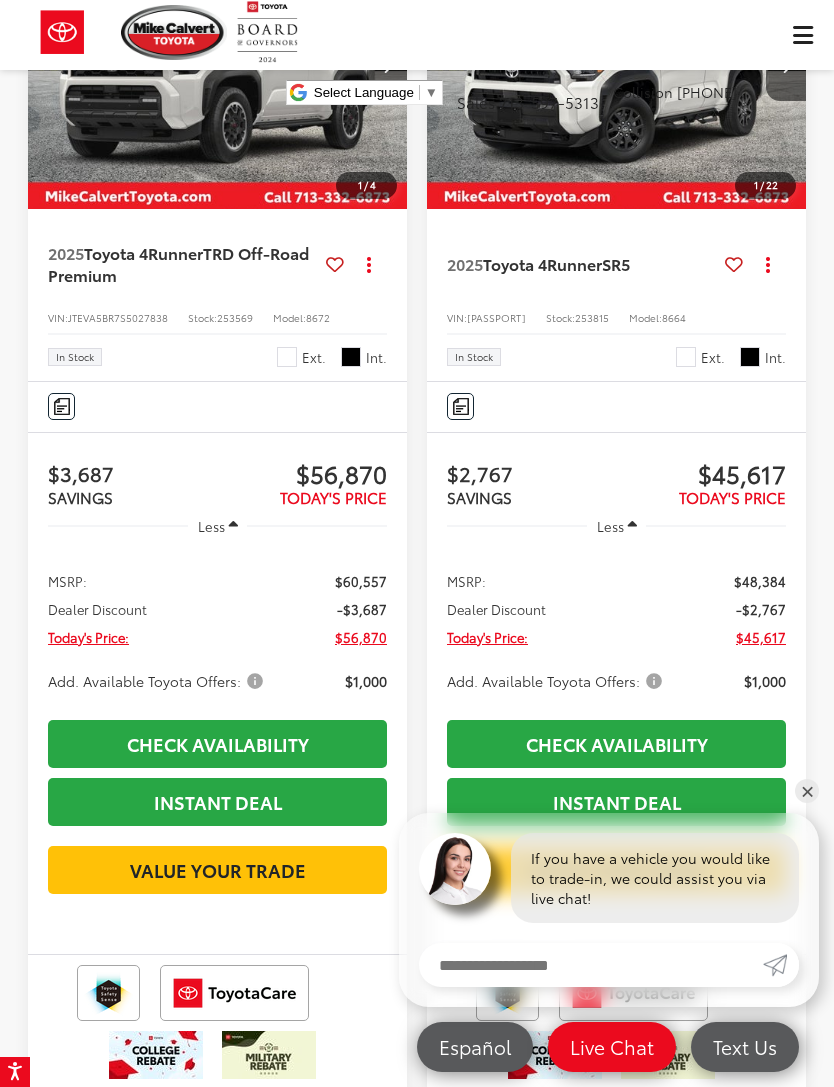 click at bounding box center [617, 67] 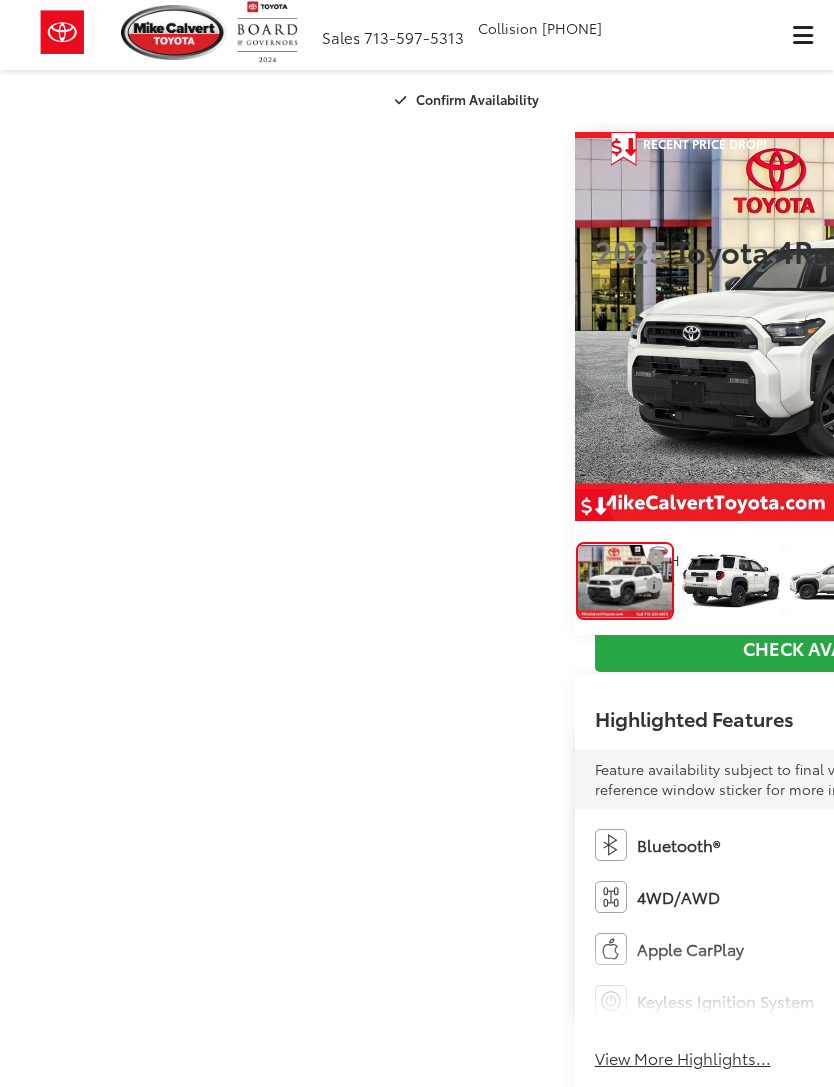 scroll, scrollTop: 0, scrollLeft: 0, axis: both 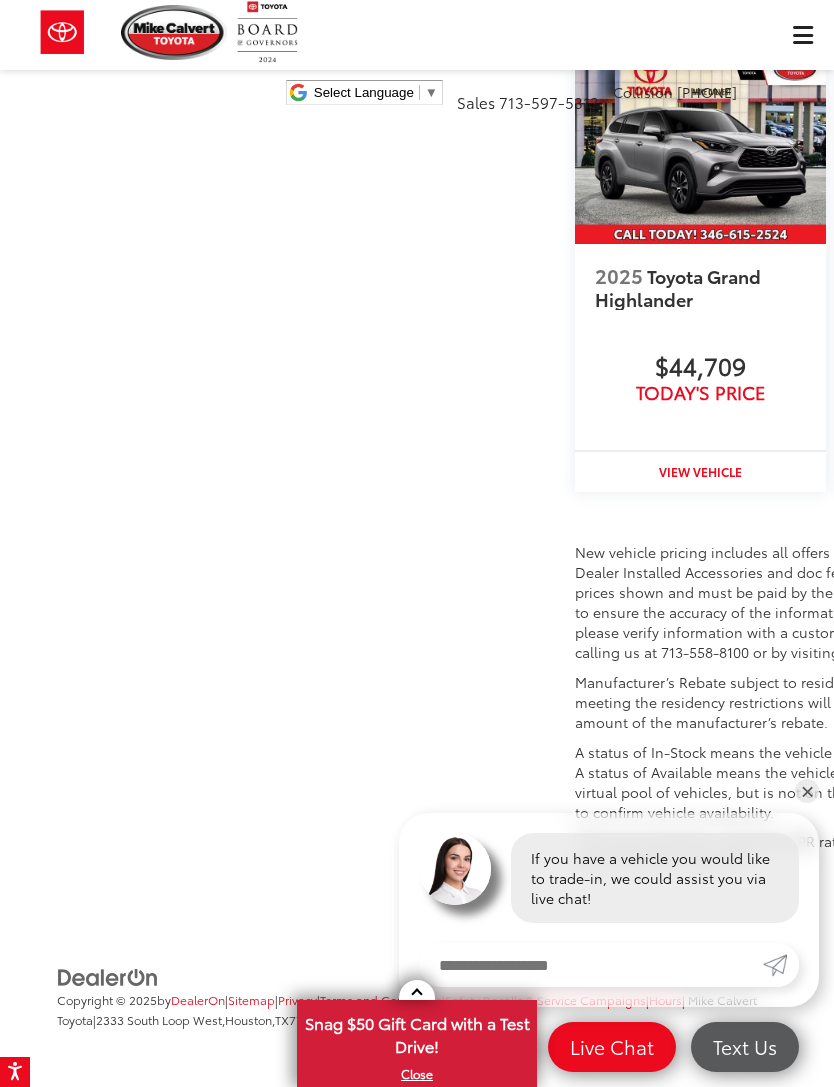 click on "Read More..." at bounding box center (643, -1767) 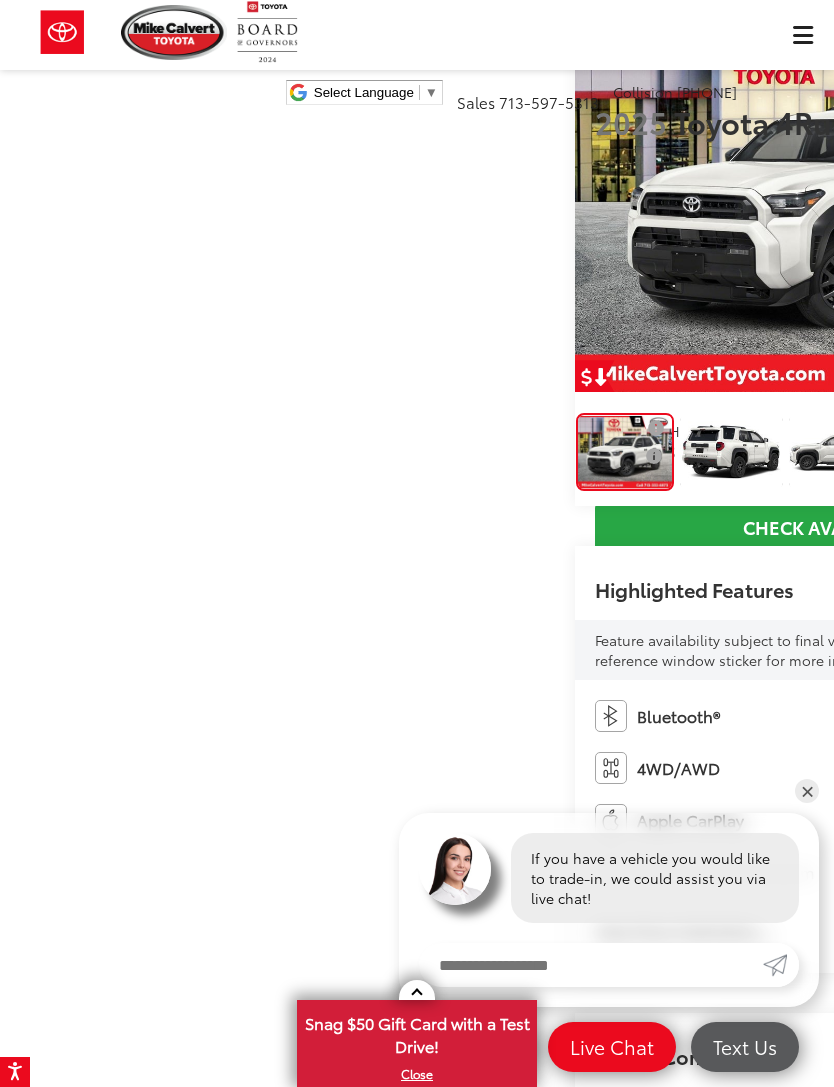 scroll, scrollTop: 0, scrollLeft: 0, axis: both 